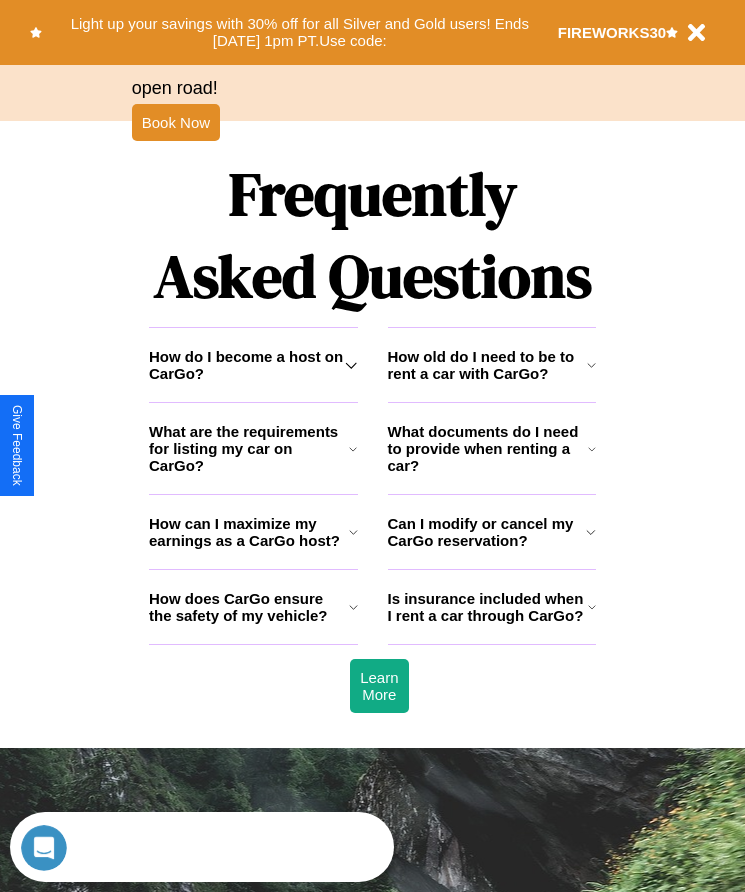scroll, scrollTop: 2608, scrollLeft: 0, axis: vertical 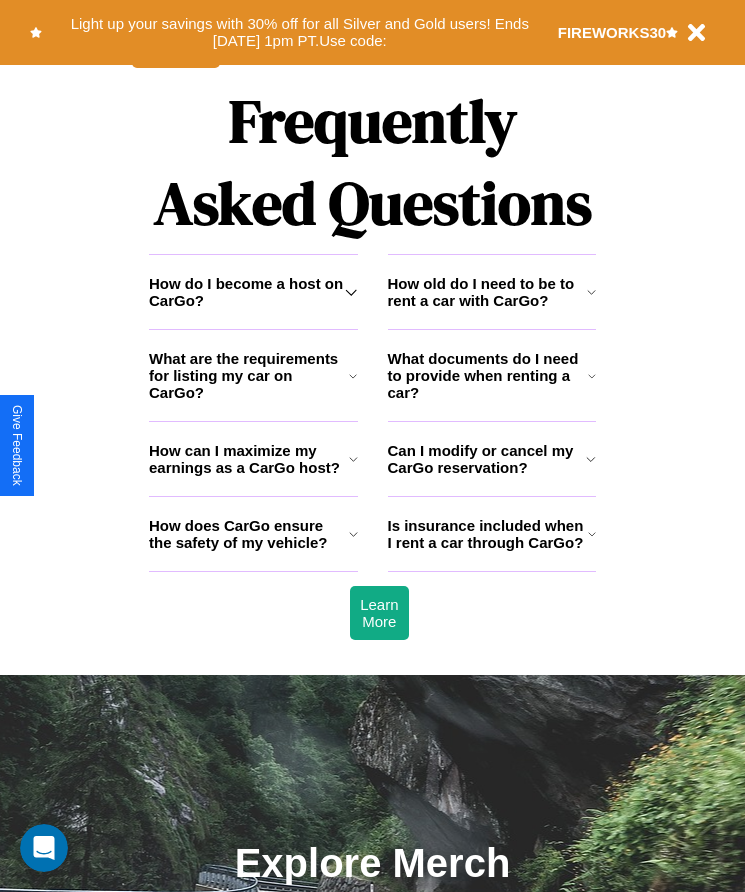 click 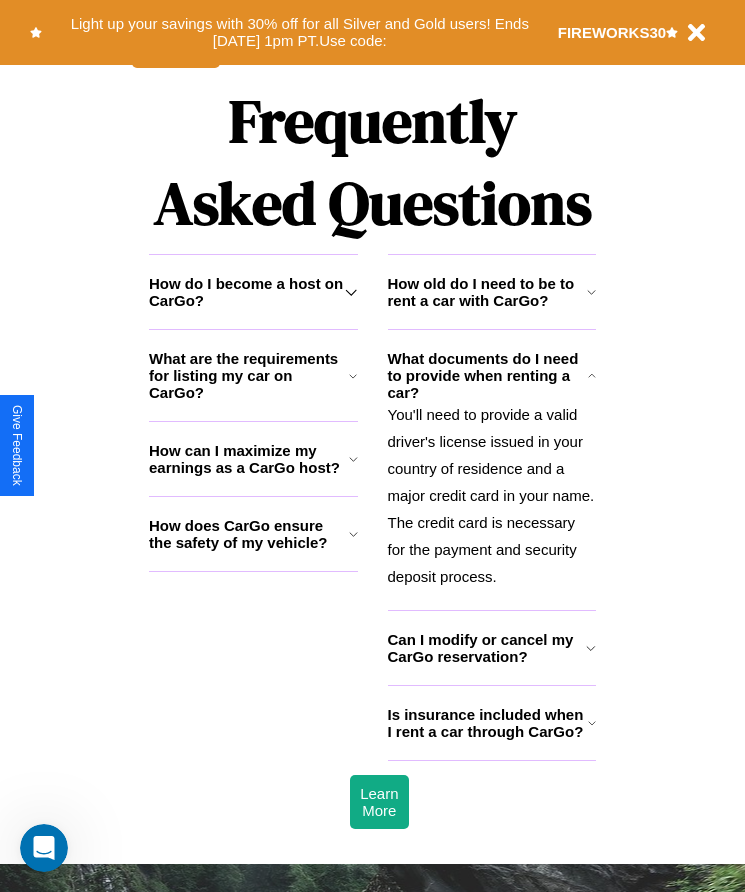 click on "Can I modify or cancel my CarGo reservation?" at bounding box center (487, 648) 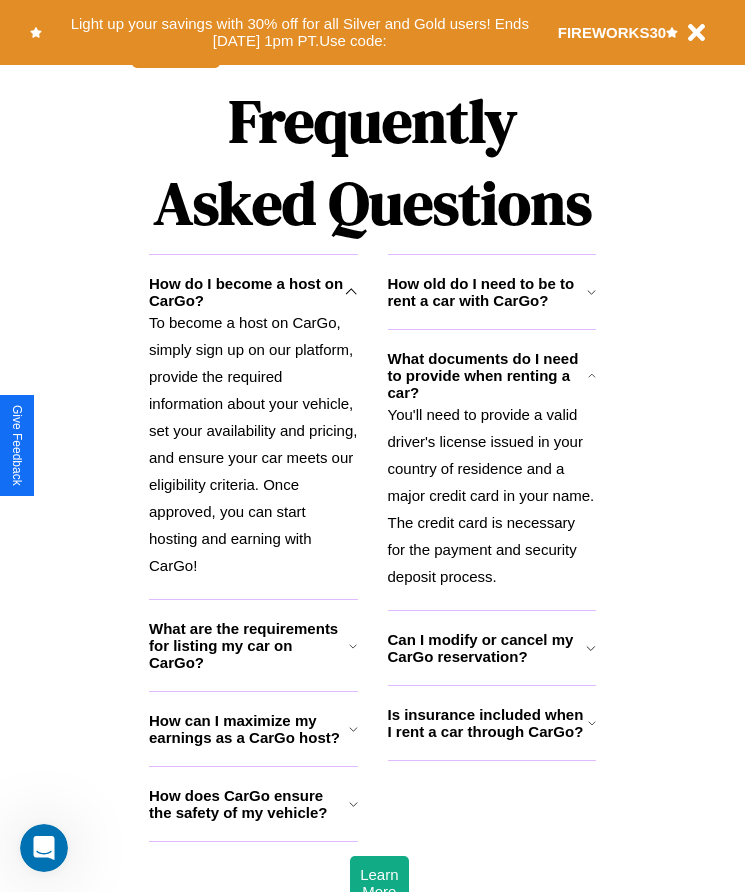 click on "You'll need to provide a valid driver's license issued in your country of residence and a major credit card in your name. The credit card is necessary for the payment and security deposit process." at bounding box center [492, 495] 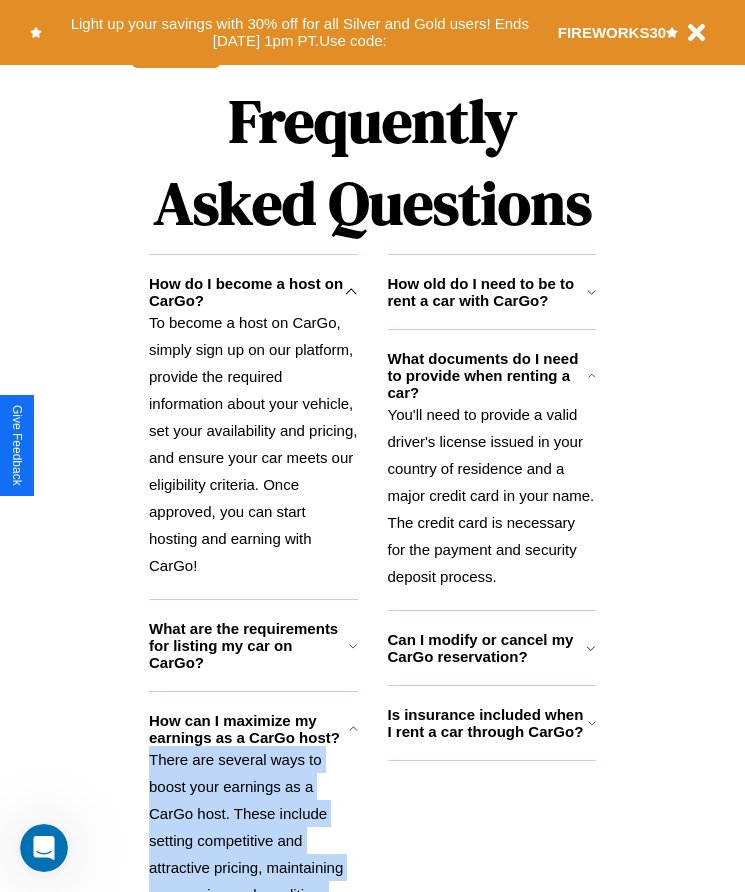 click on "There are several ways to boost your earnings as a CarGo host. These include setting competitive and attractive pricing, maintaining your car in good condition, offering additional amenities or services, and providing excellent customer service to earn positive reviews and repeat bookings." at bounding box center [253, 894] 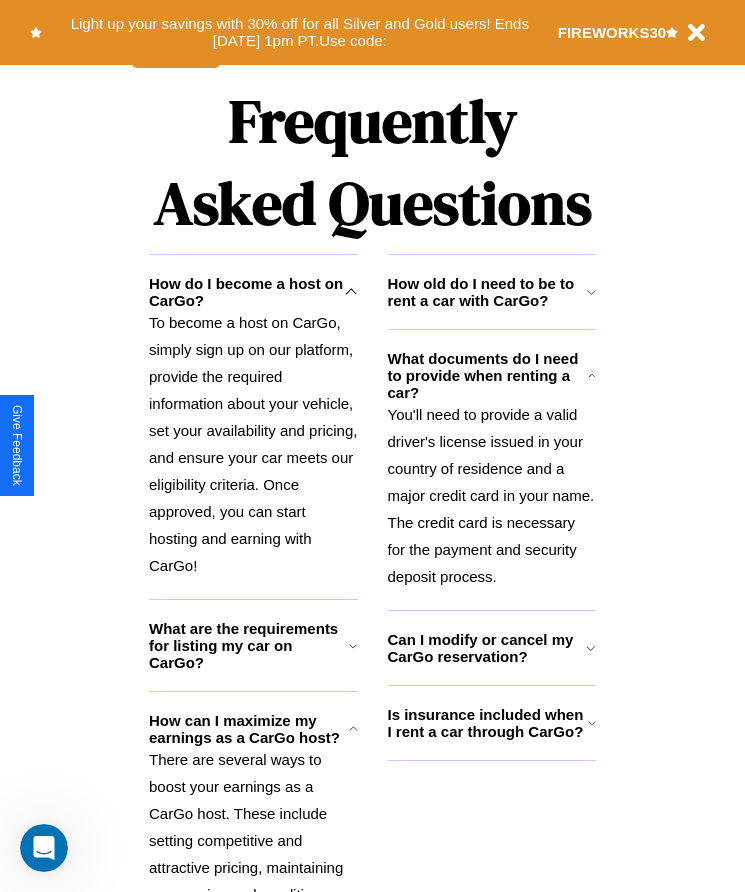click on "What are the requirements for listing my car on CarGo?" at bounding box center [249, 645] 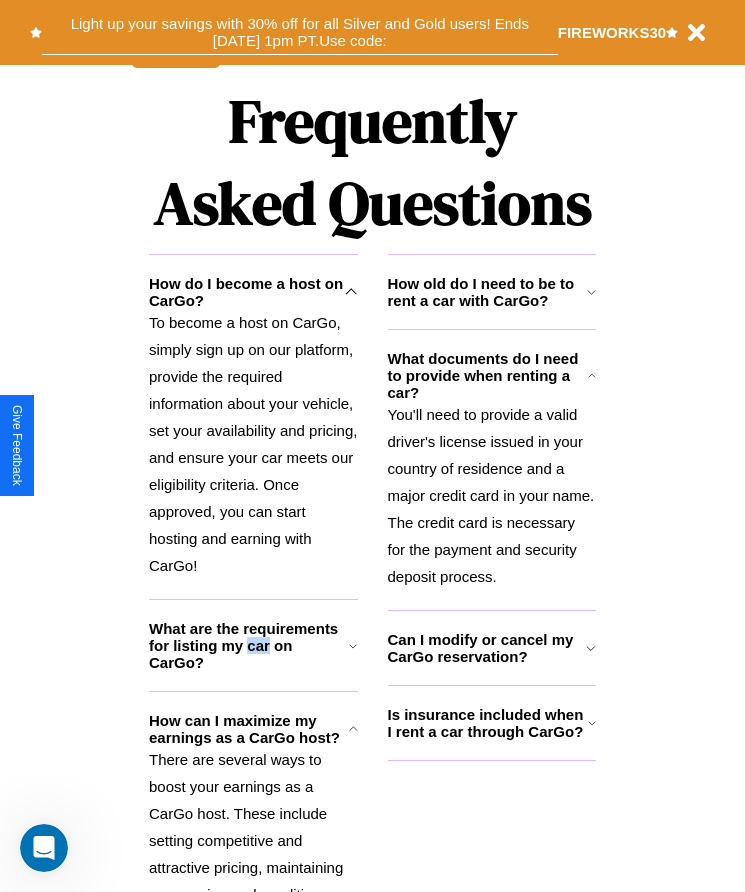click on "Light up your savings with 30% off for all Silver and Gold users! Ends [DATE] 1pm PT.  Use code:" at bounding box center [300, 32] 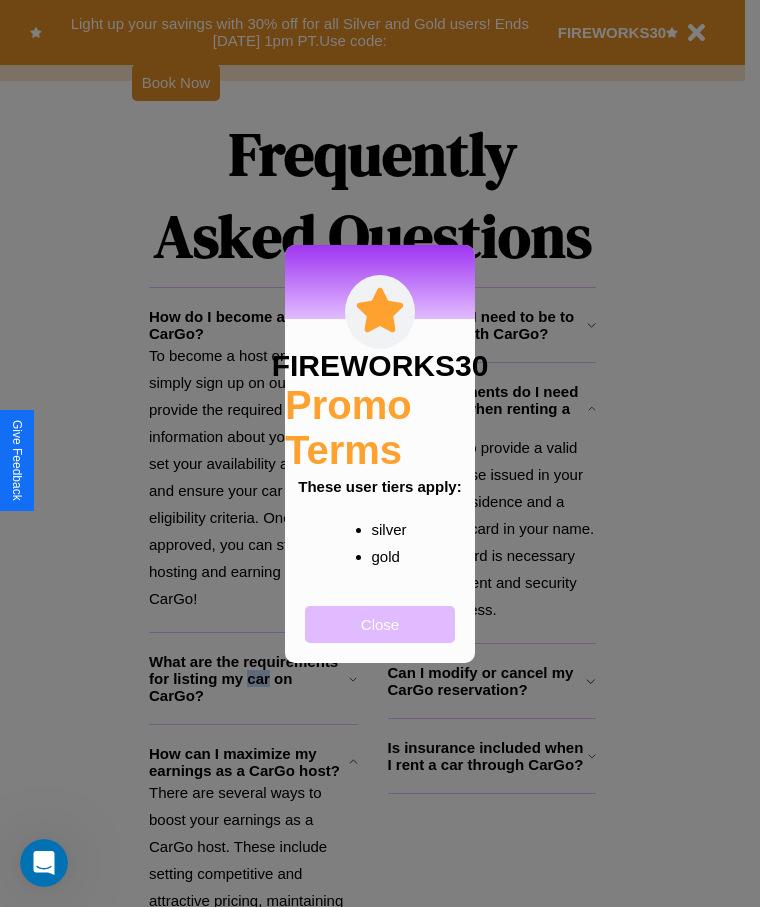 click on "Close" at bounding box center (380, 624) 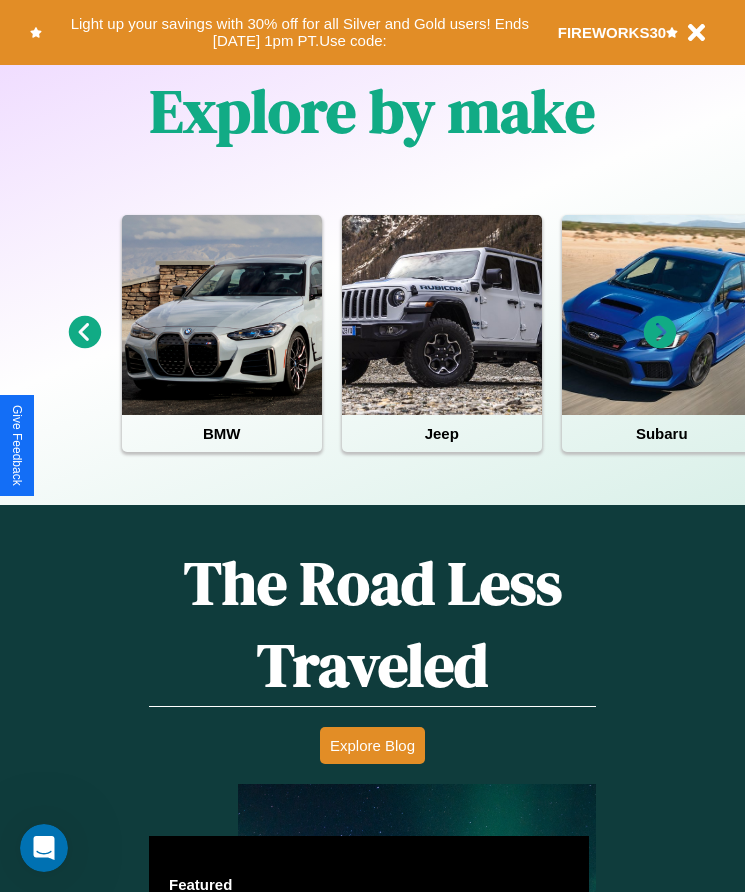 scroll, scrollTop: 334, scrollLeft: 0, axis: vertical 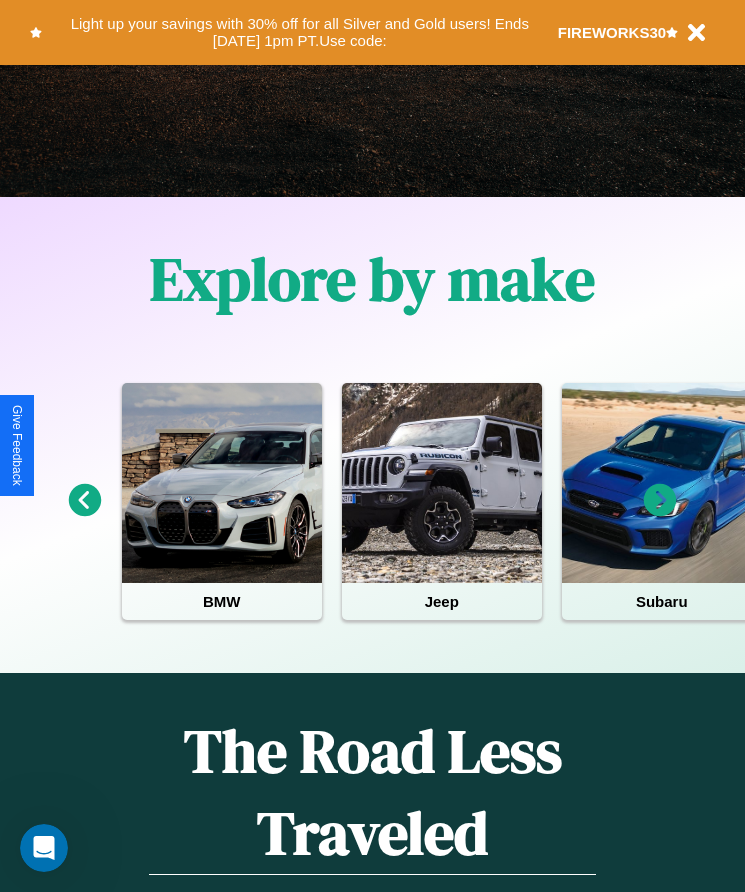 click 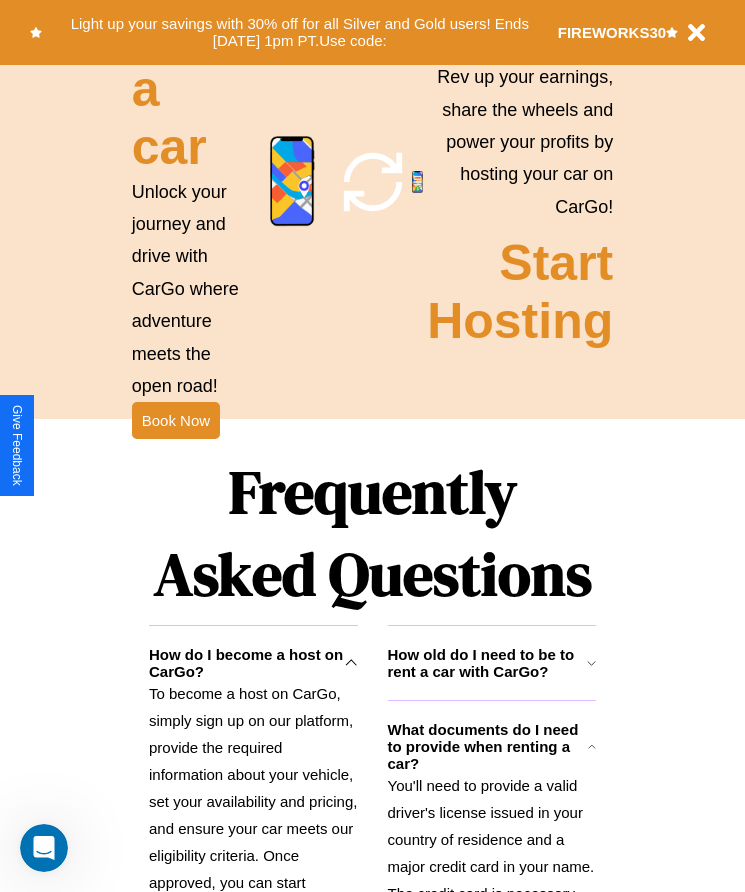 scroll, scrollTop: 2245, scrollLeft: 0, axis: vertical 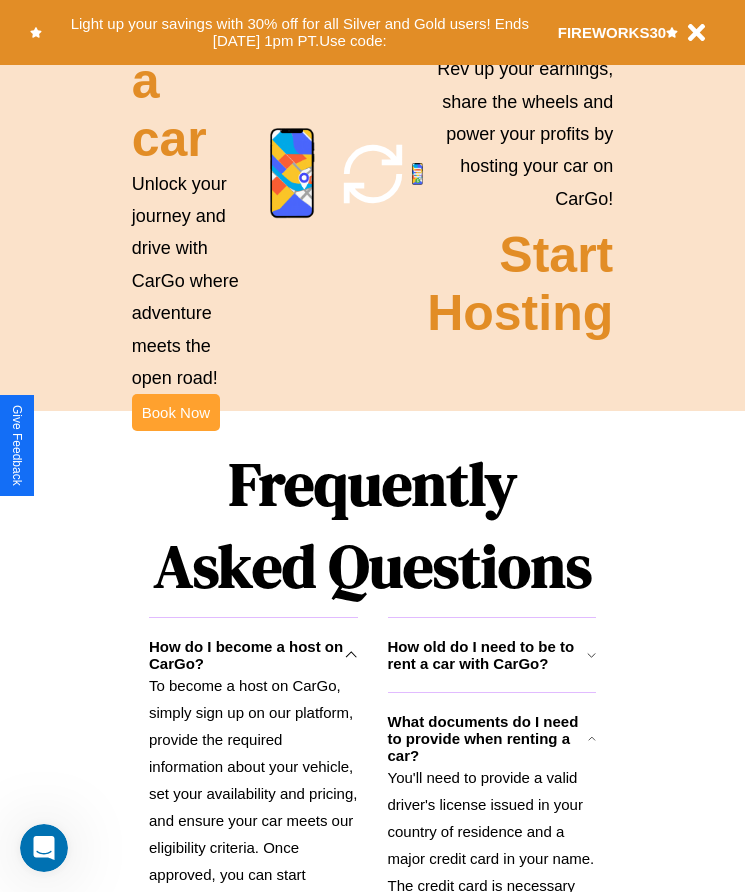 click on "Book Now" at bounding box center [176, 412] 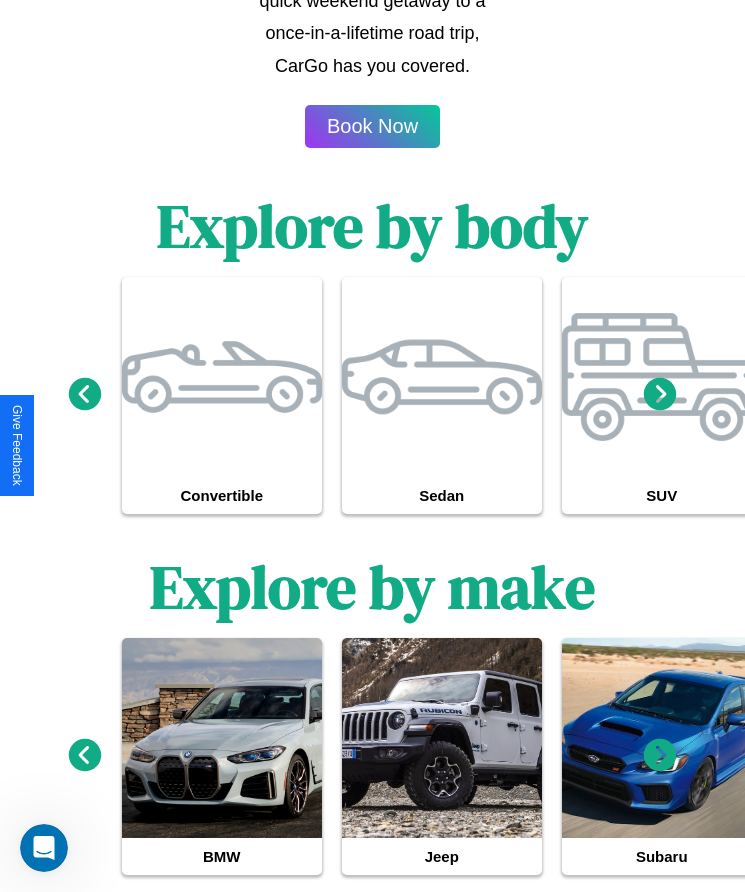 scroll, scrollTop: 0, scrollLeft: 0, axis: both 